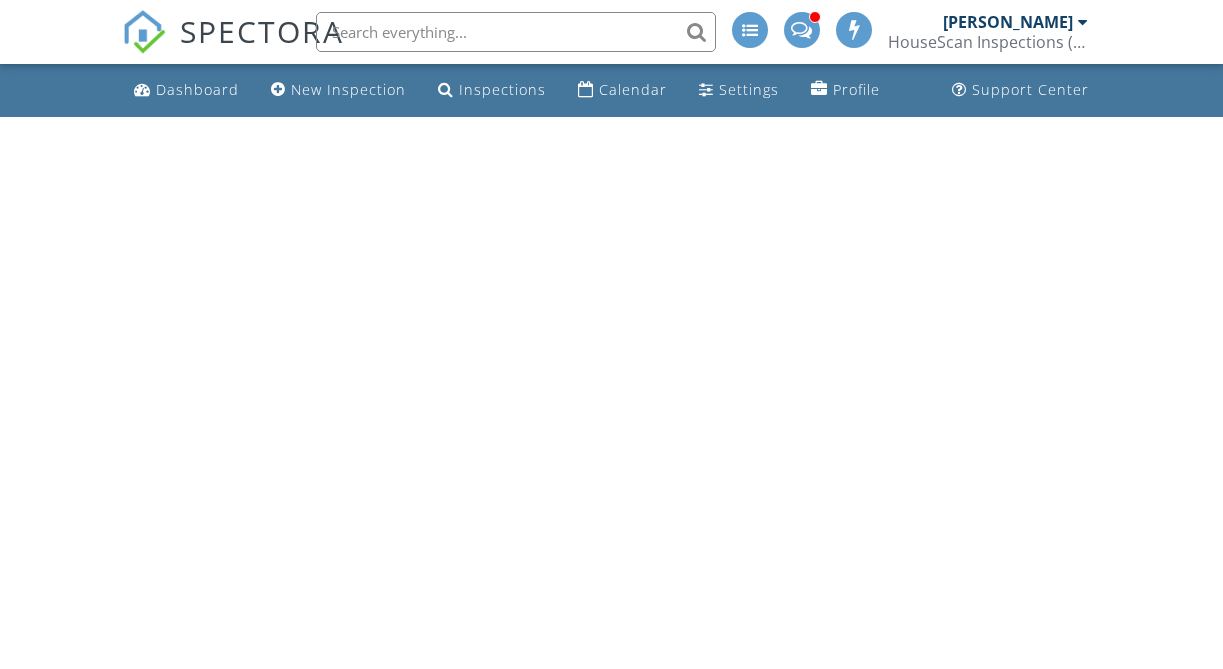scroll, scrollTop: 0, scrollLeft: 0, axis: both 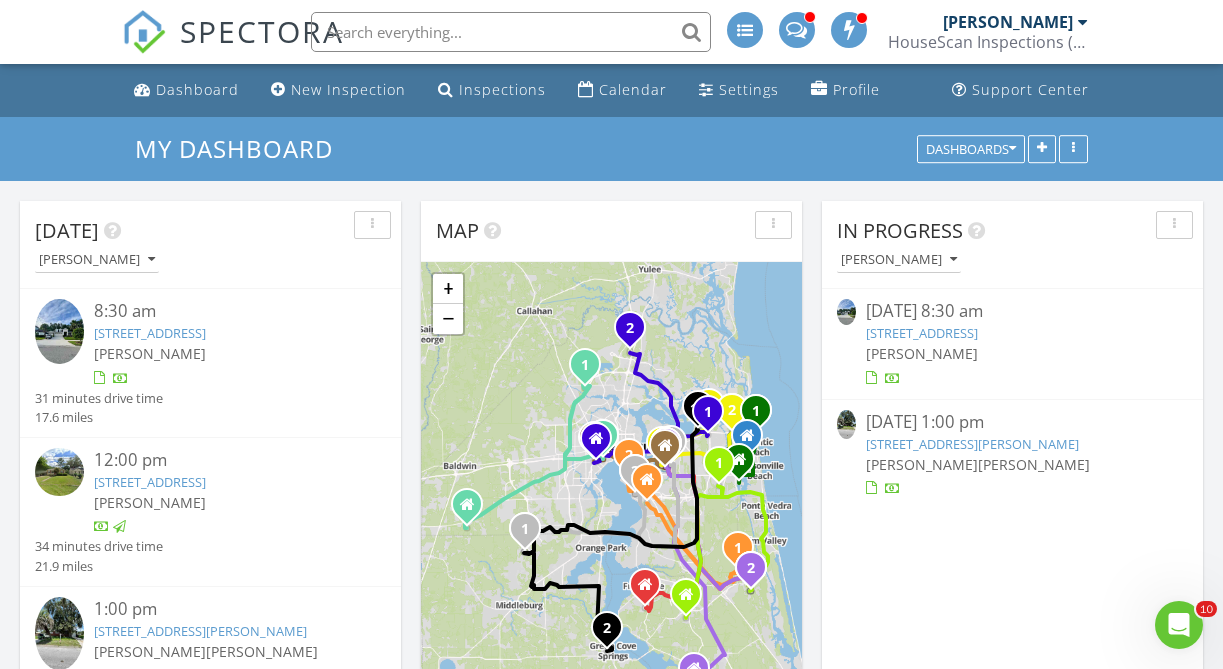 click on "260 Coconut Palm Pkwy, Jacksonville, FL 32081" at bounding box center [150, 333] 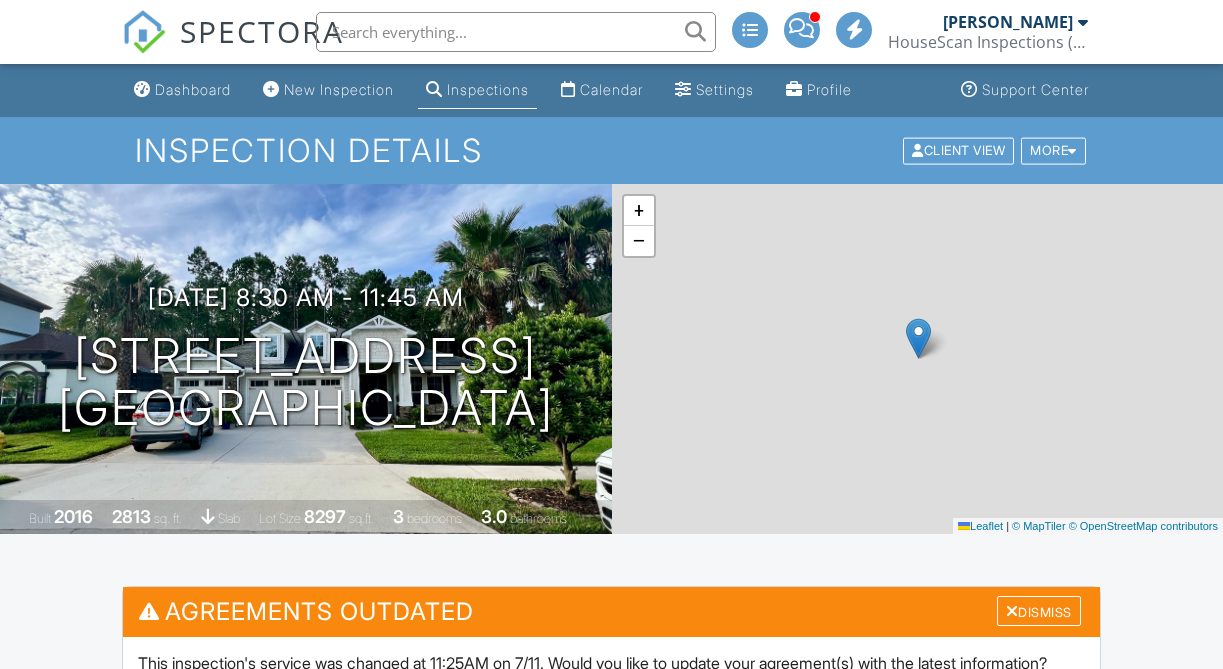 scroll, scrollTop: 0, scrollLeft: 0, axis: both 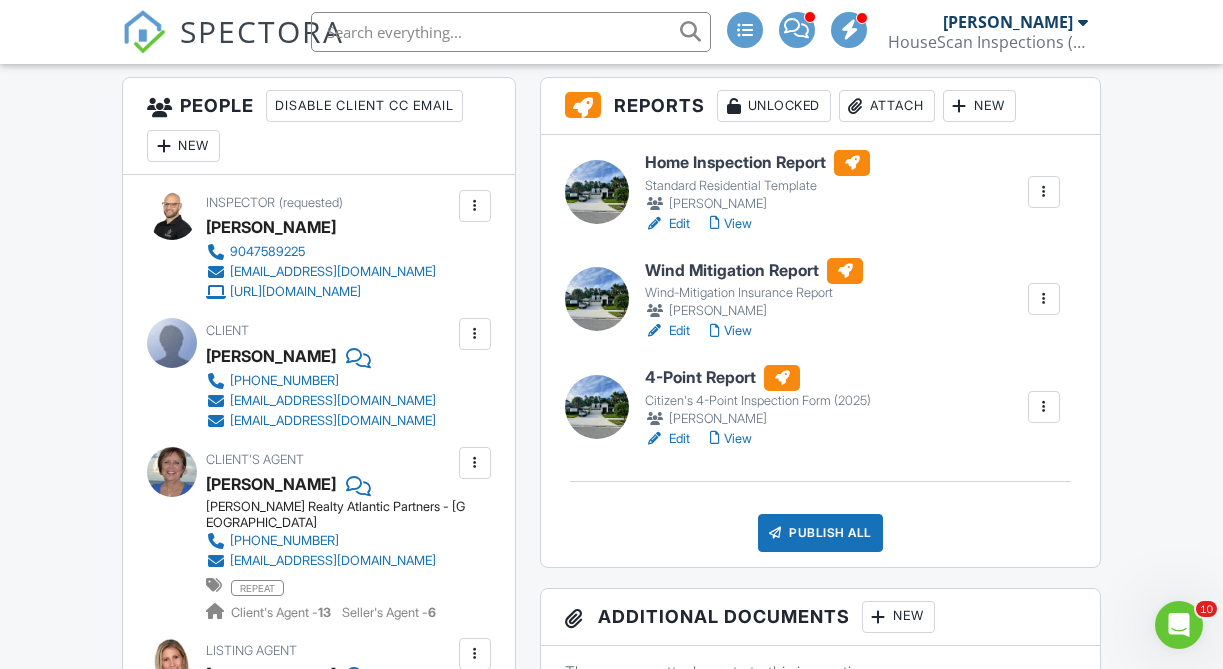 click on "View" at bounding box center (731, 439) 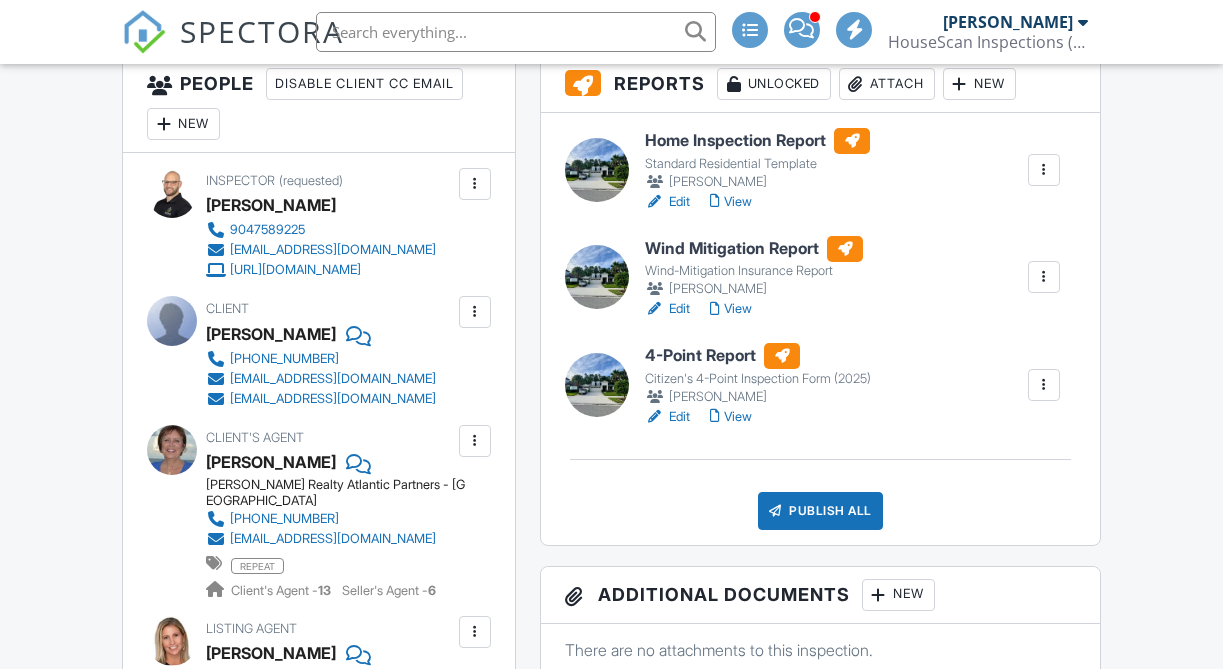 scroll, scrollTop: 741, scrollLeft: 0, axis: vertical 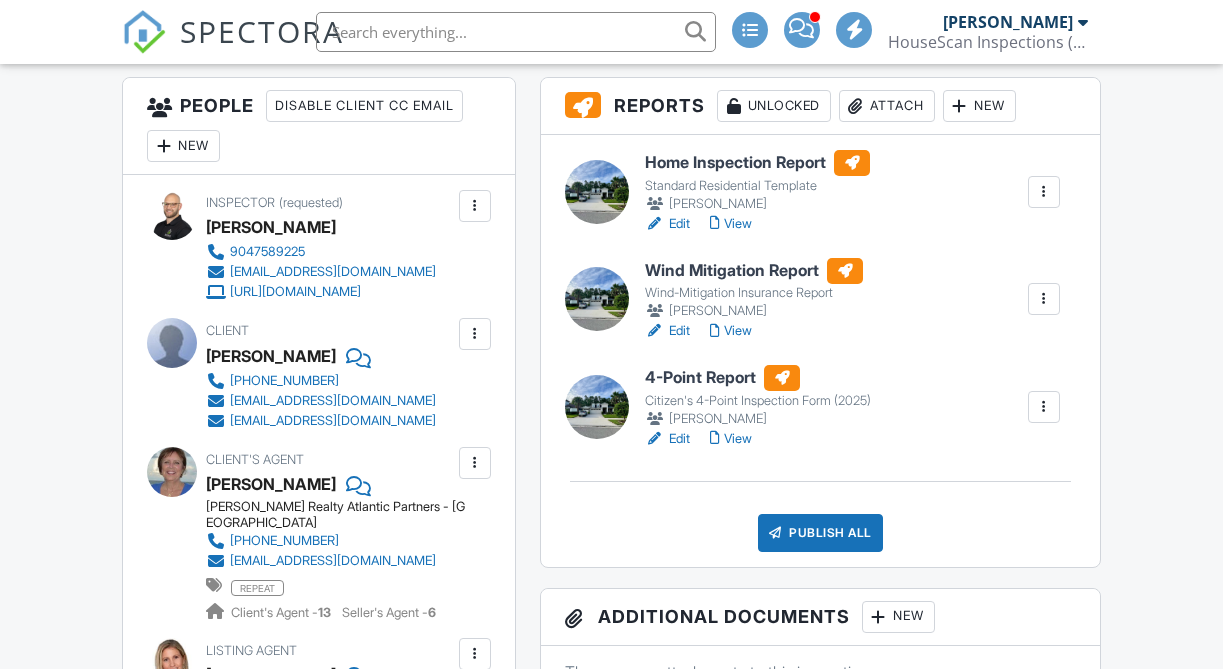 click on "View" at bounding box center [731, 224] 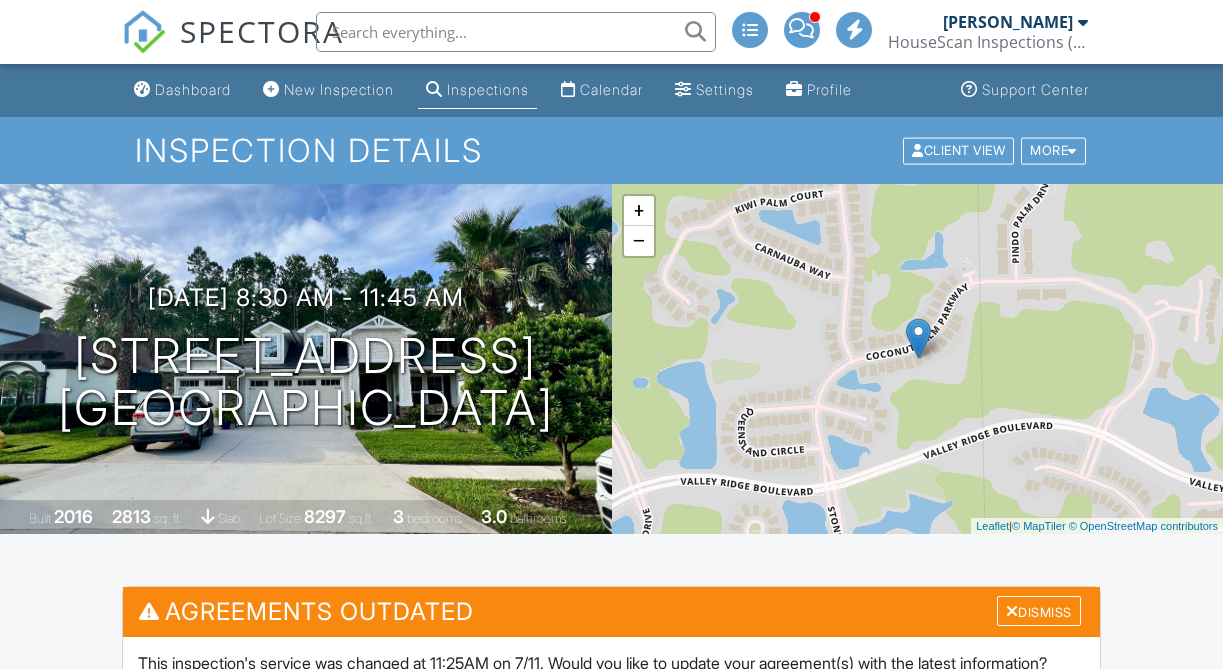 scroll, scrollTop: 0, scrollLeft: 0, axis: both 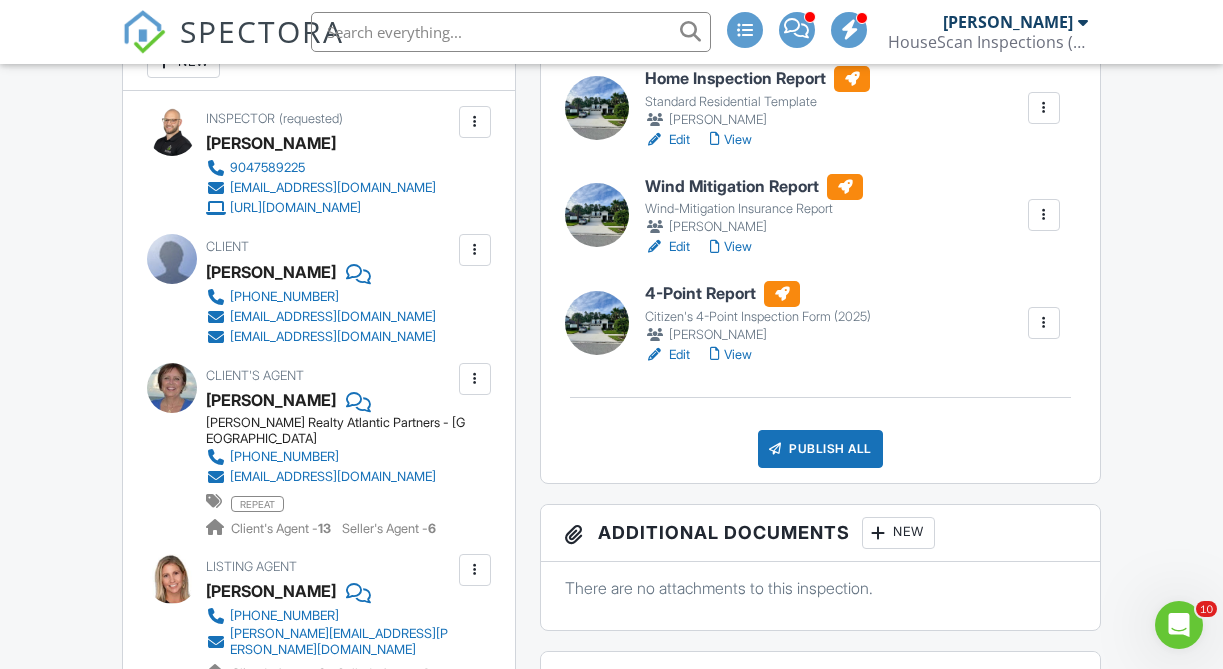 click on "Publish All" at bounding box center [820, 449] 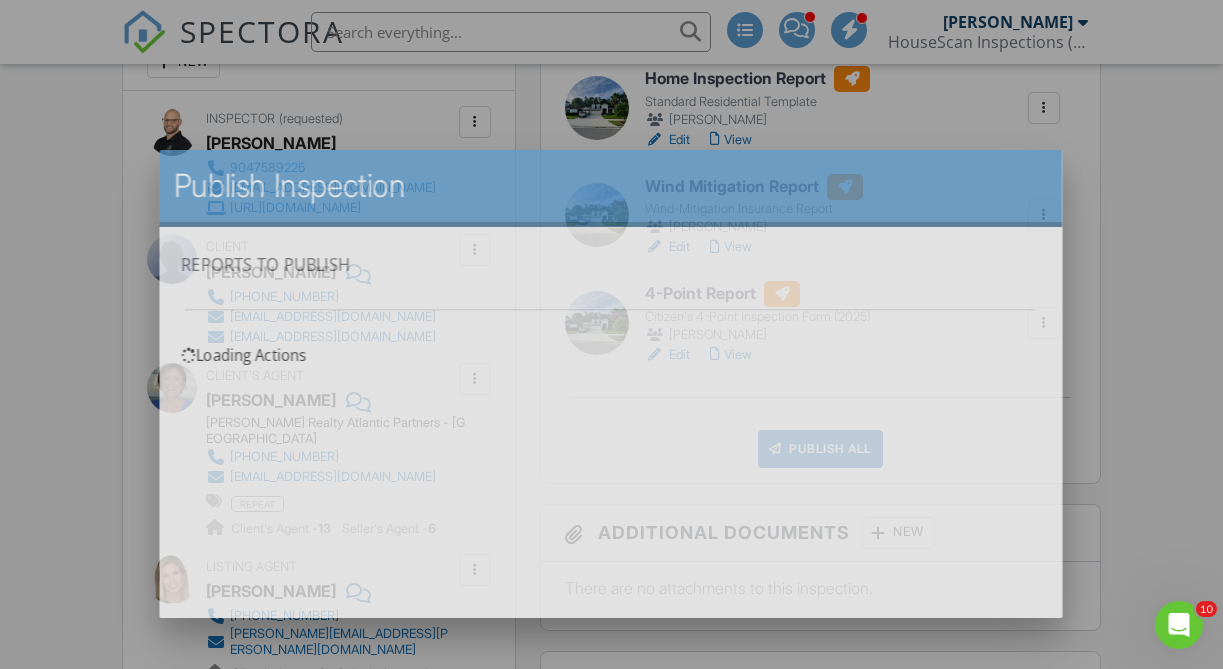 scroll, scrollTop: 0, scrollLeft: 0, axis: both 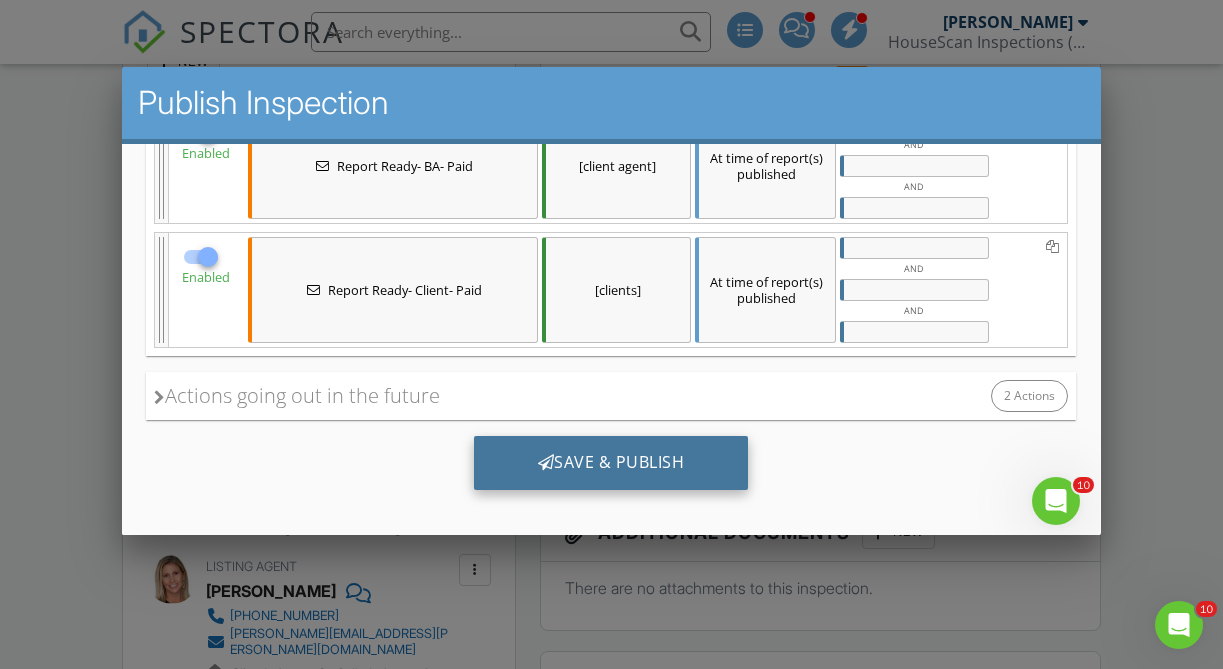 click on "Save & Publish" at bounding box center [611, 462] 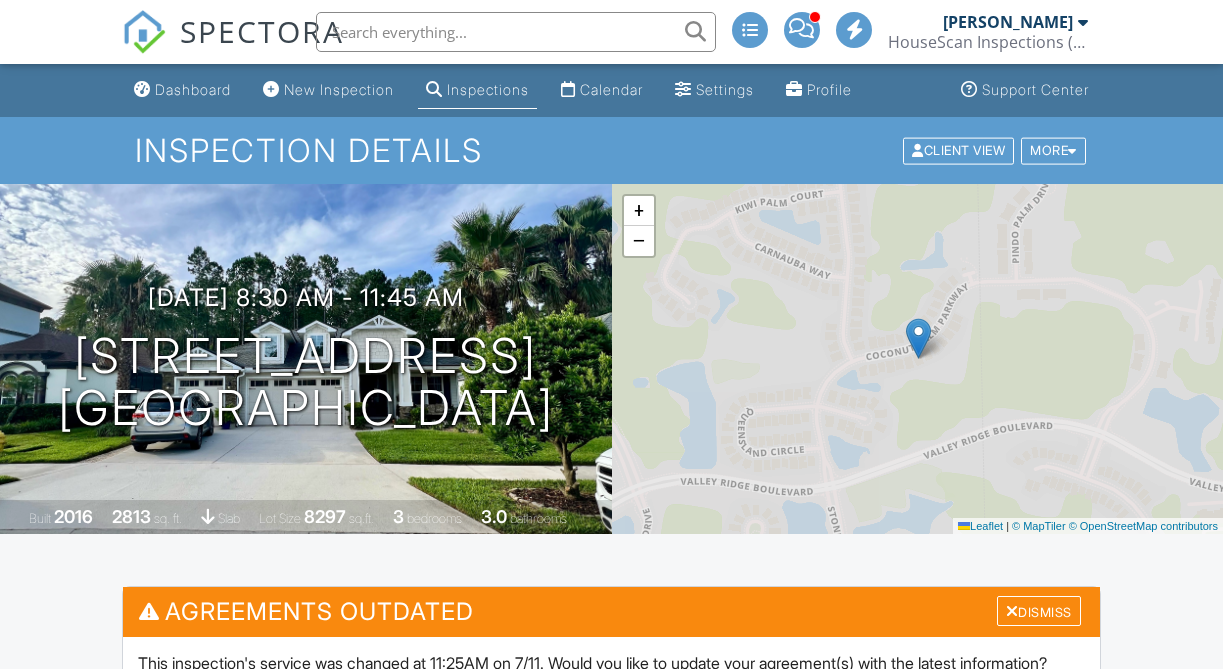 scroll, scrollTop: 0, scrollLeft: 0, axis: both 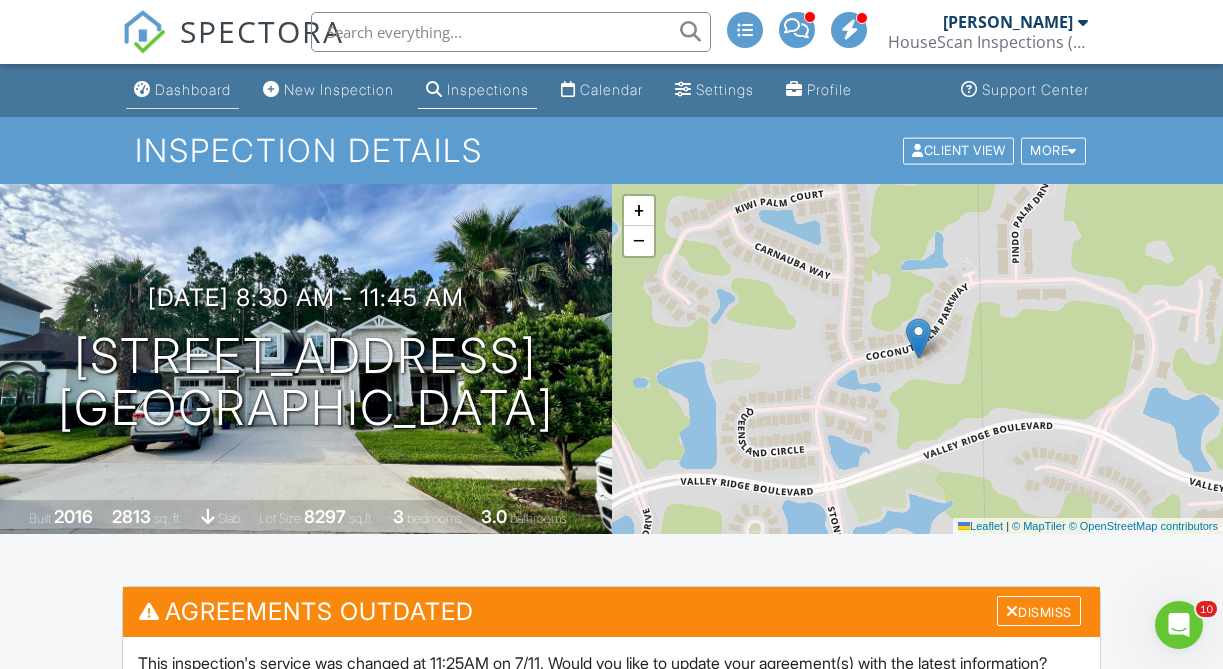 click on "Dashboard" at bounding box center (193, 89) 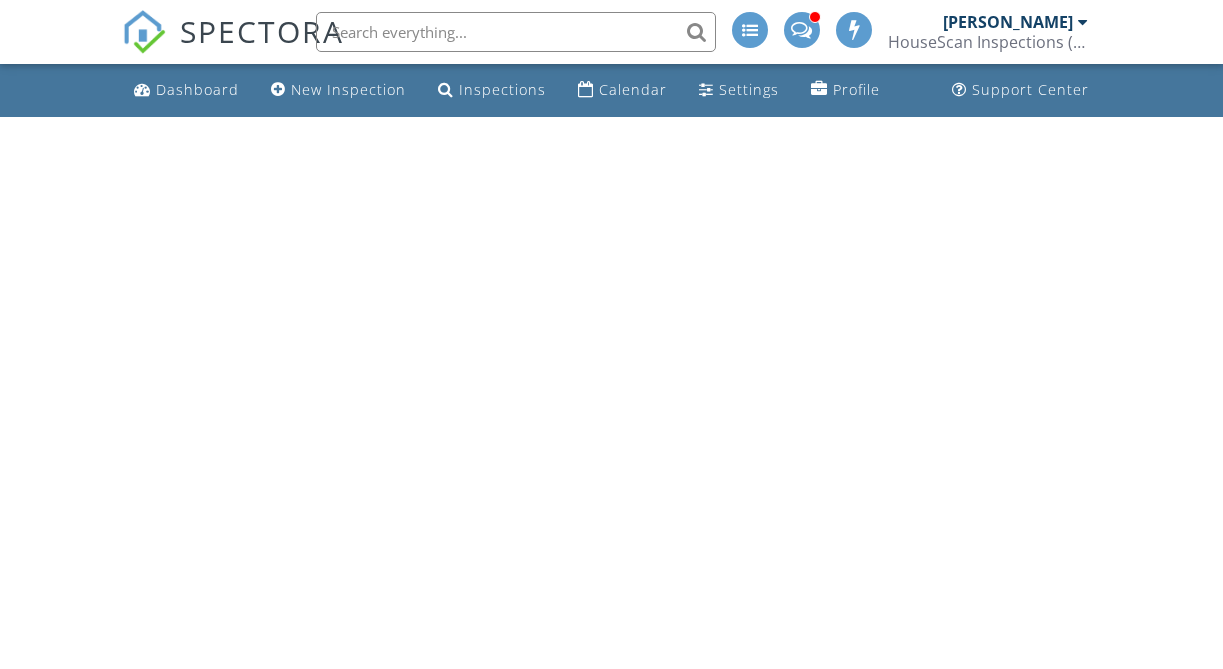 scroll, scrollTop: 0, scrollLeft: 0, axis: both 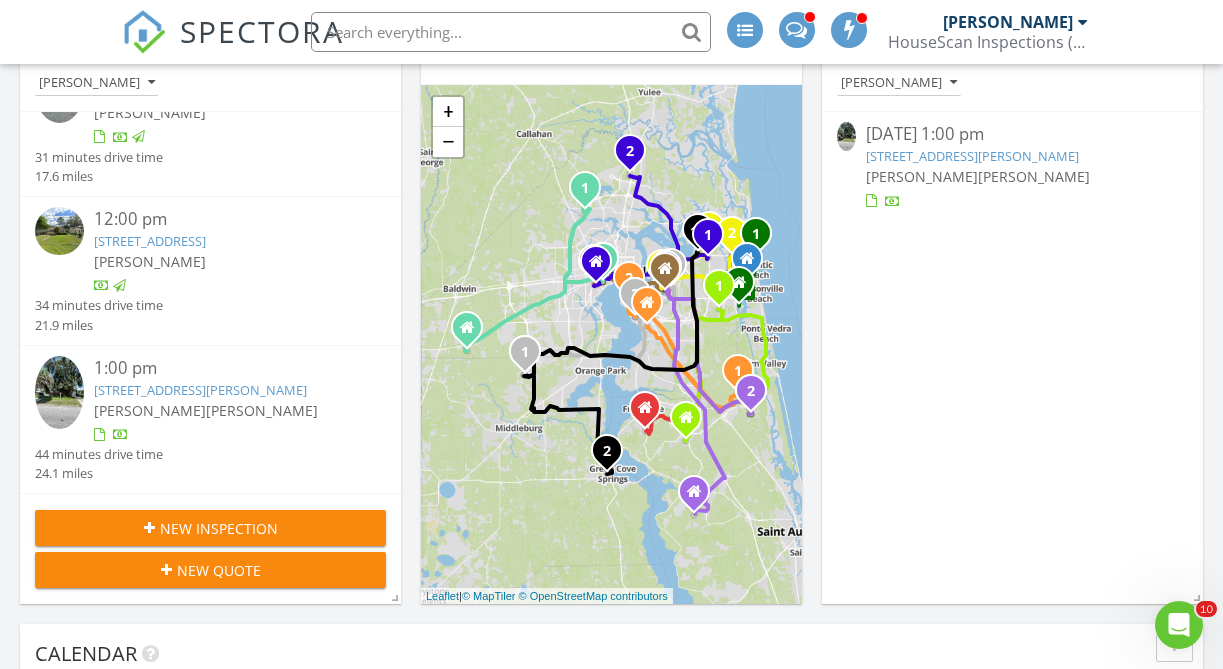 click on "Gage Tarashik
Shaun Hayes" at bounding box center (225, 410) 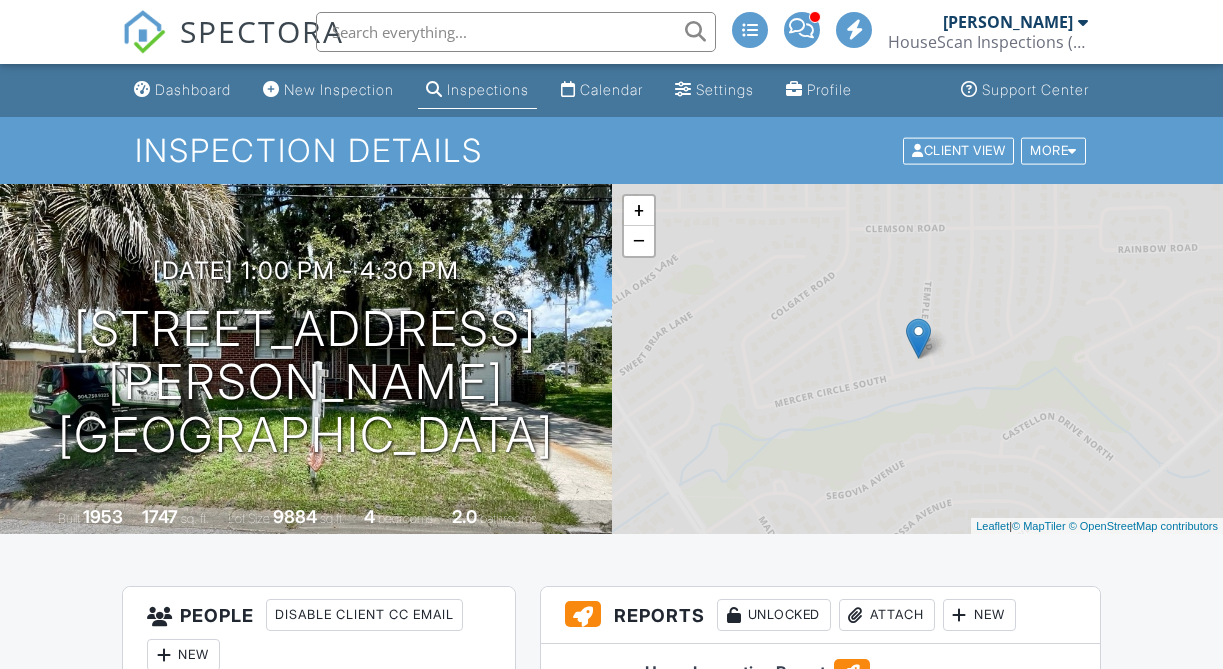 scroll, scrollTop: 0, scrollLeft: 0, axis: both 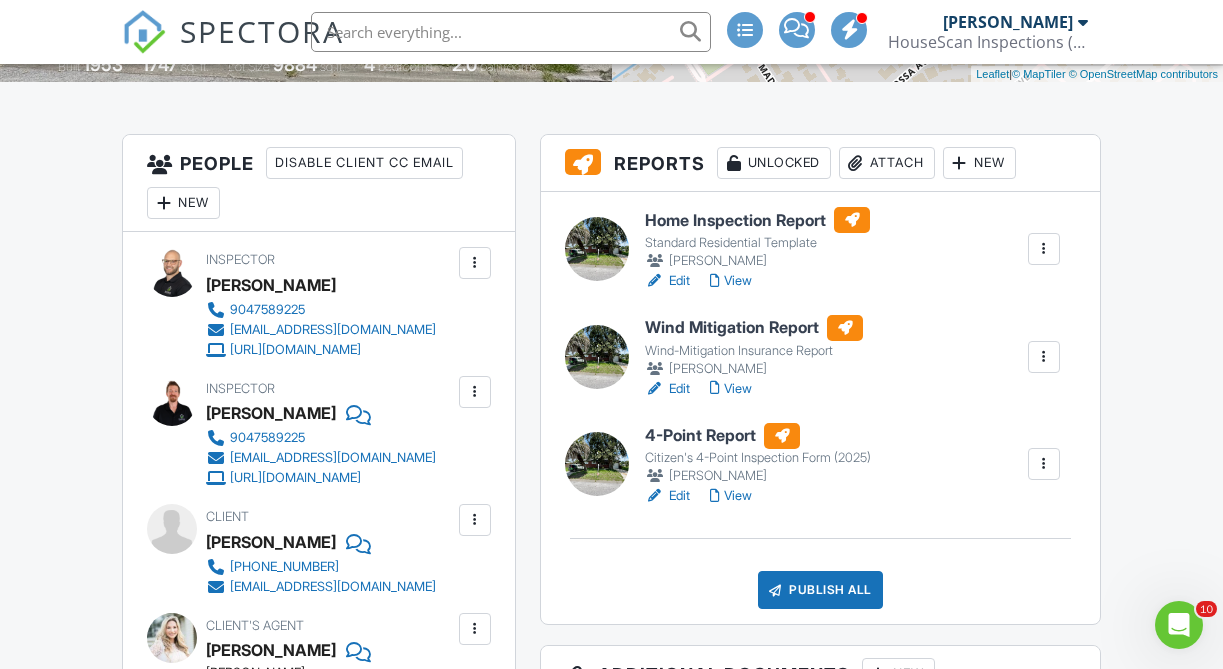 click on "View" at bounding box center (731, 496) 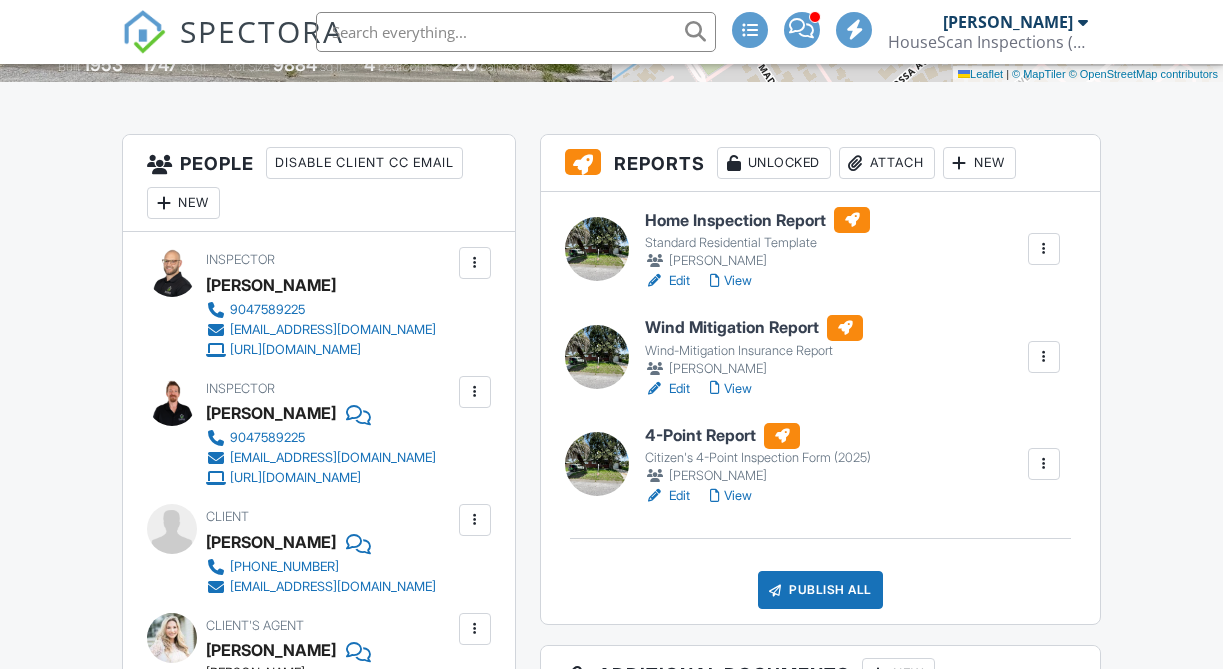 scroll, scrollTop: 452, scrollLeft: 0, axis: vertical 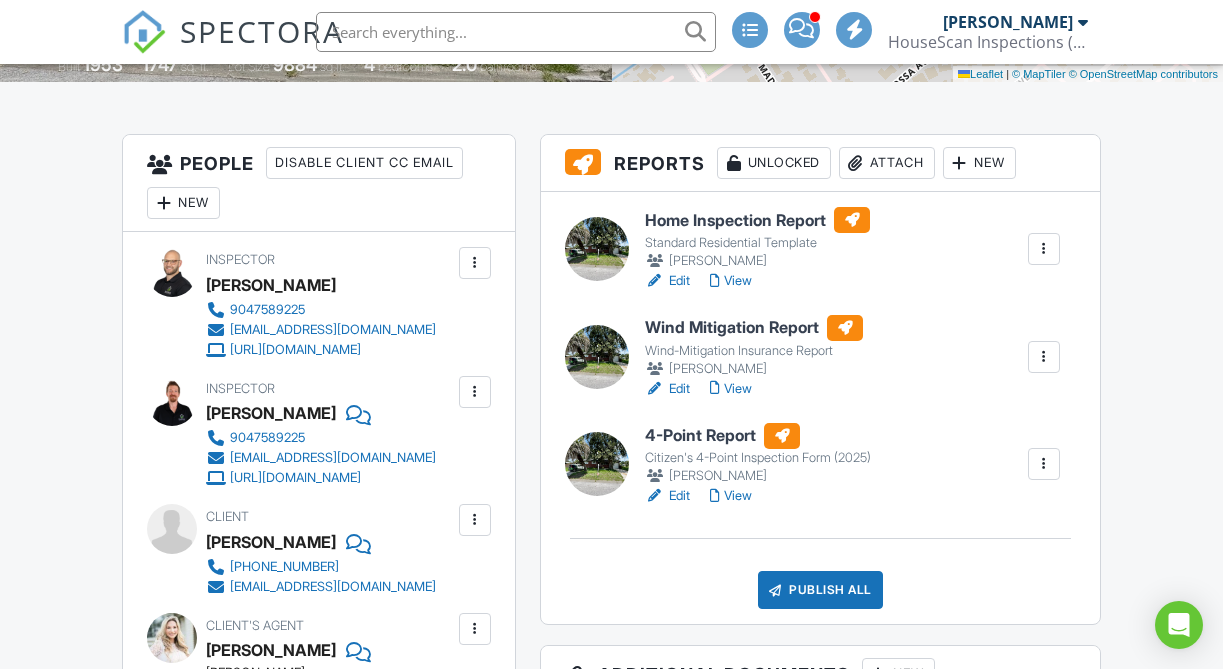 click on "View" at bounding box center [731, 496] 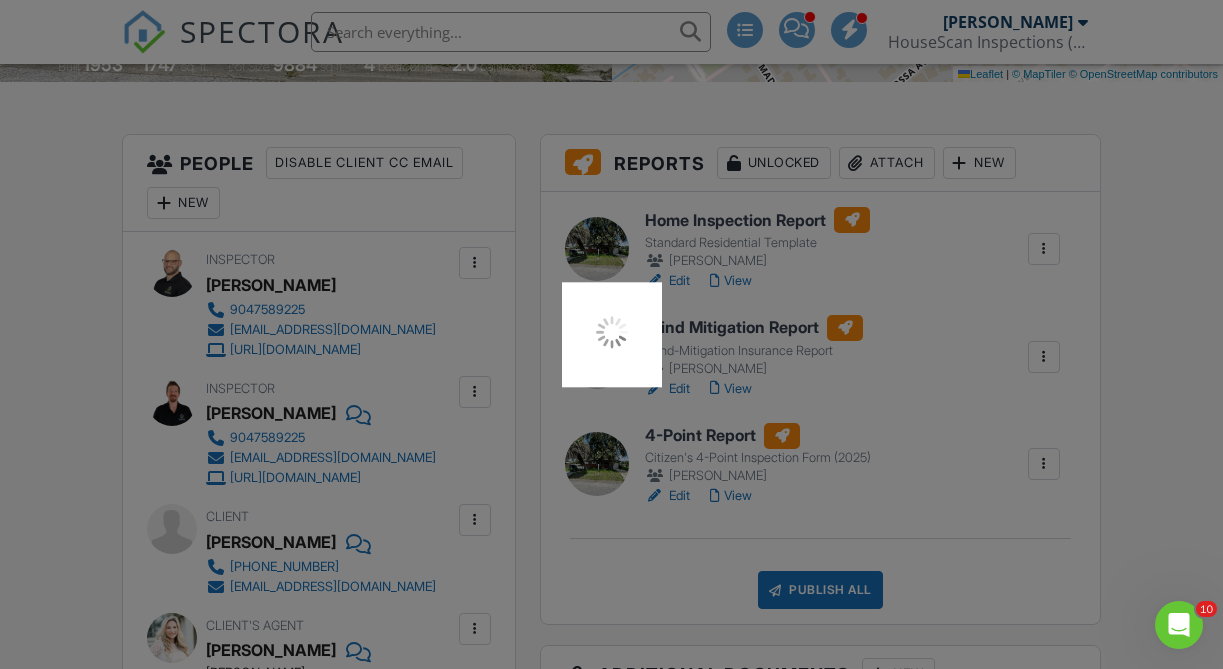 scroll, scrollTop: 0, scrollLeft: 0, axis: both 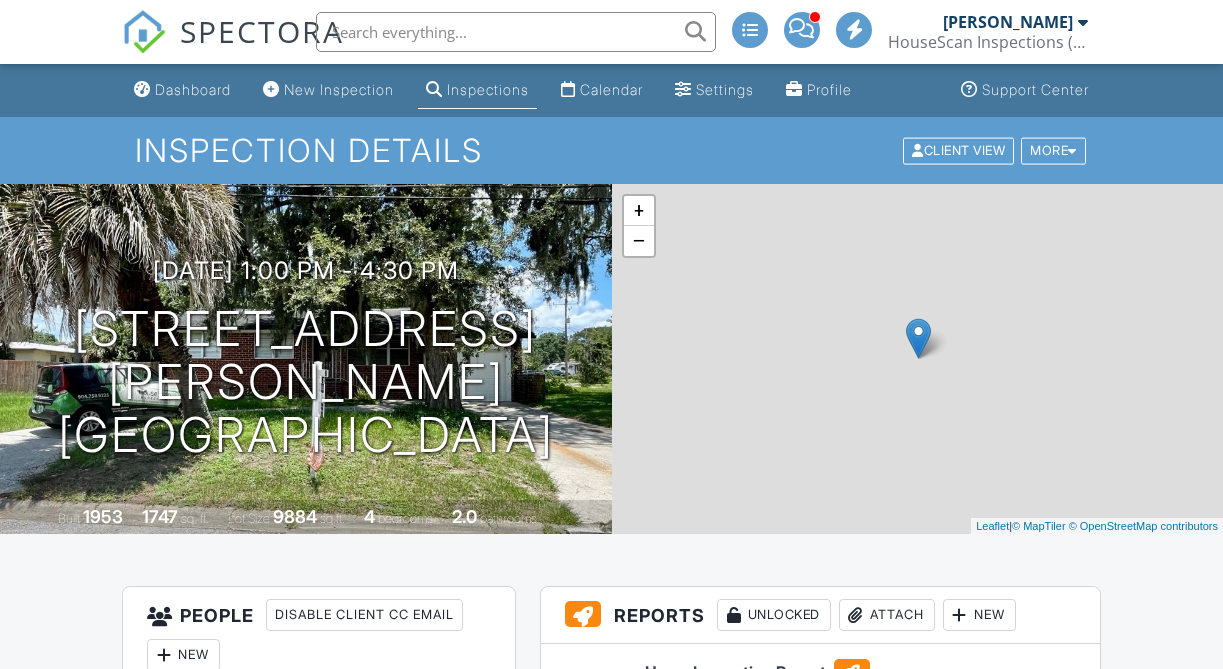 click on "View" at bounding box center (731, 841) 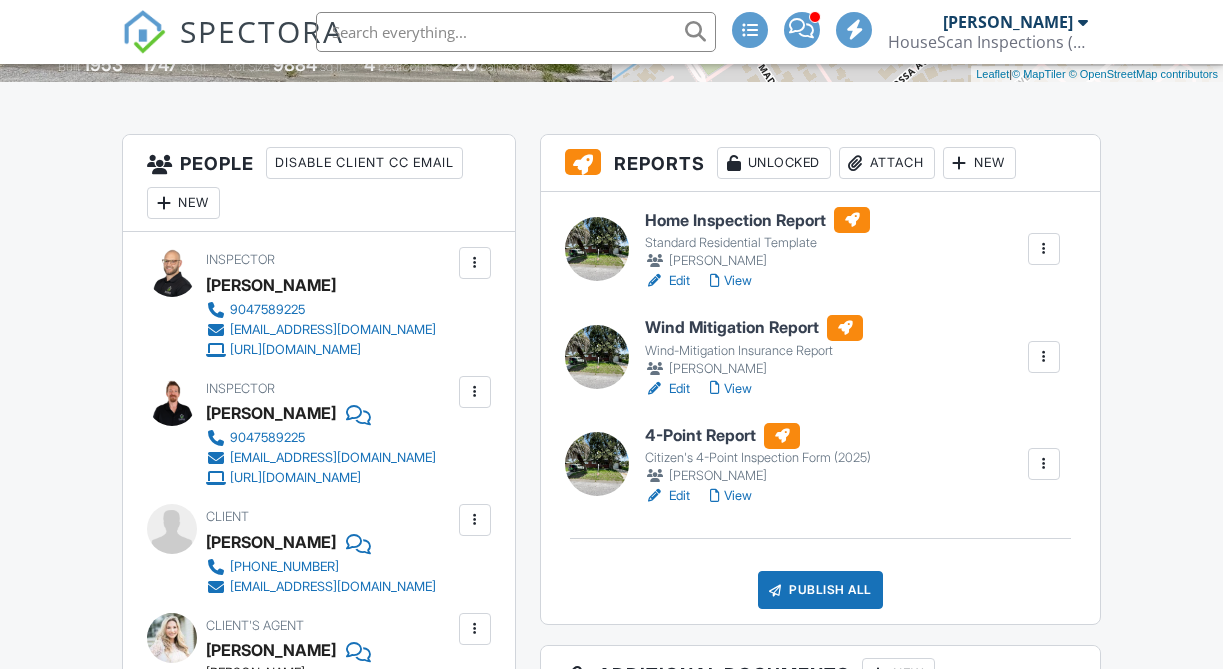 scroll, scrollTop: 452, scrollLeft: 0, axis: vertical 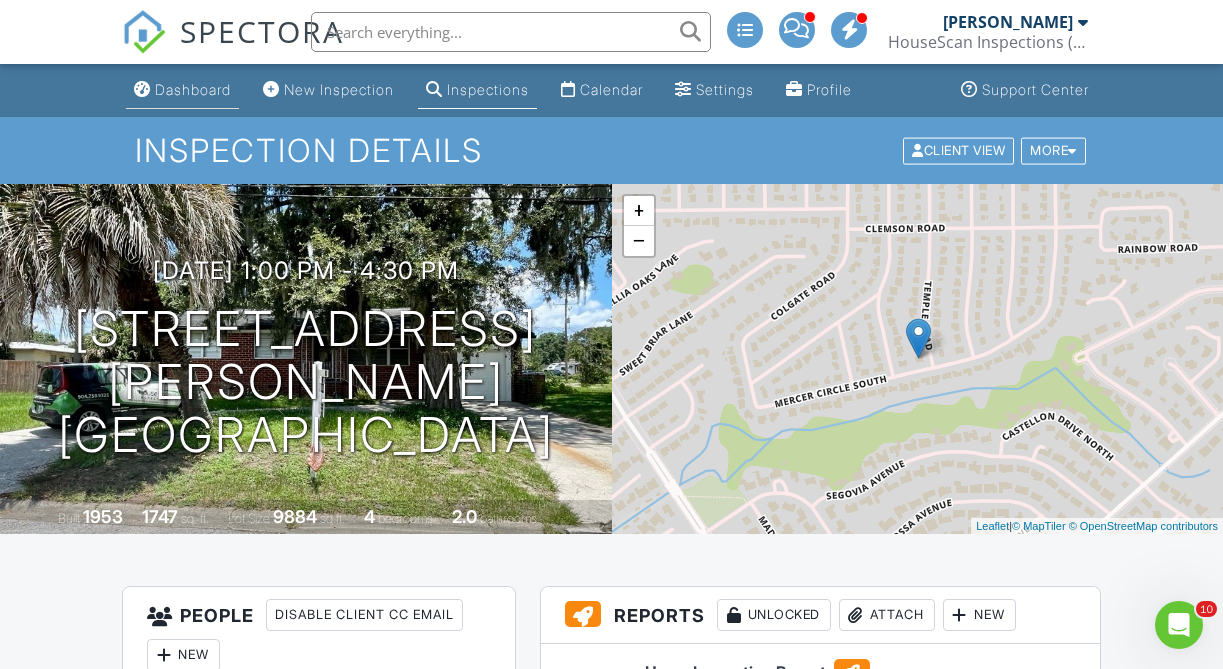click on "Dashboard" at bounding box center (193, 89) 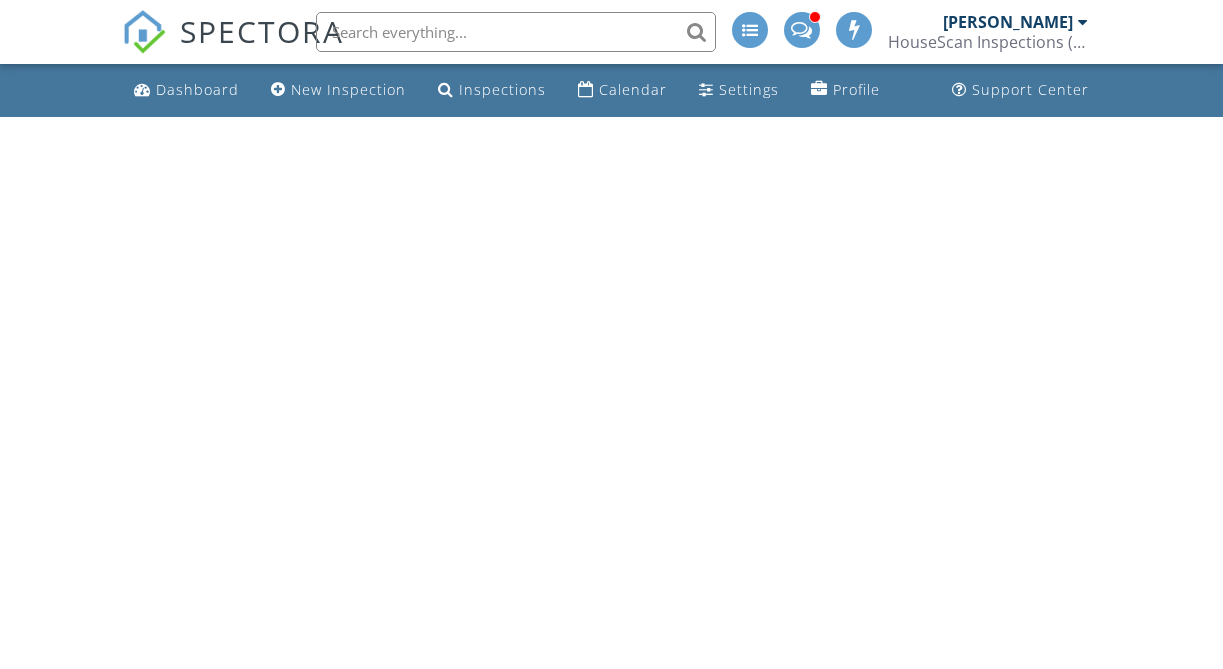 scroll, scrollTop: 0, scrollLeft: 0, axis: both 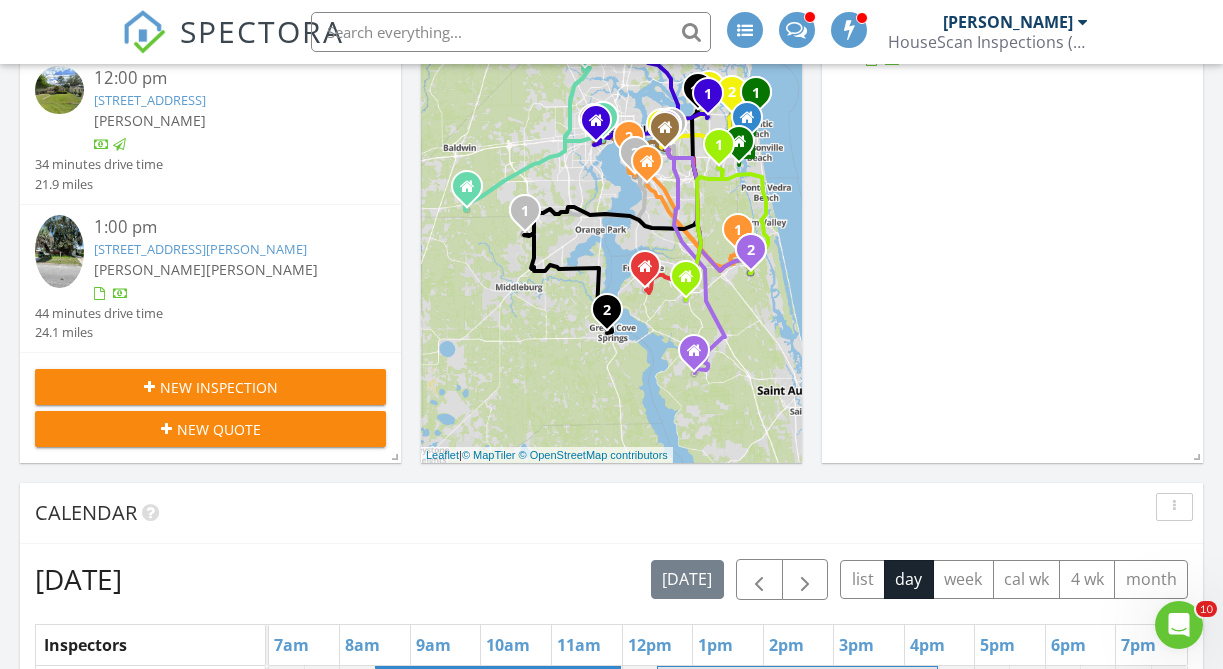 click on "2317 Mercer Cir S , Jacksonville, FL 32217" at bounding box center [200, 249] 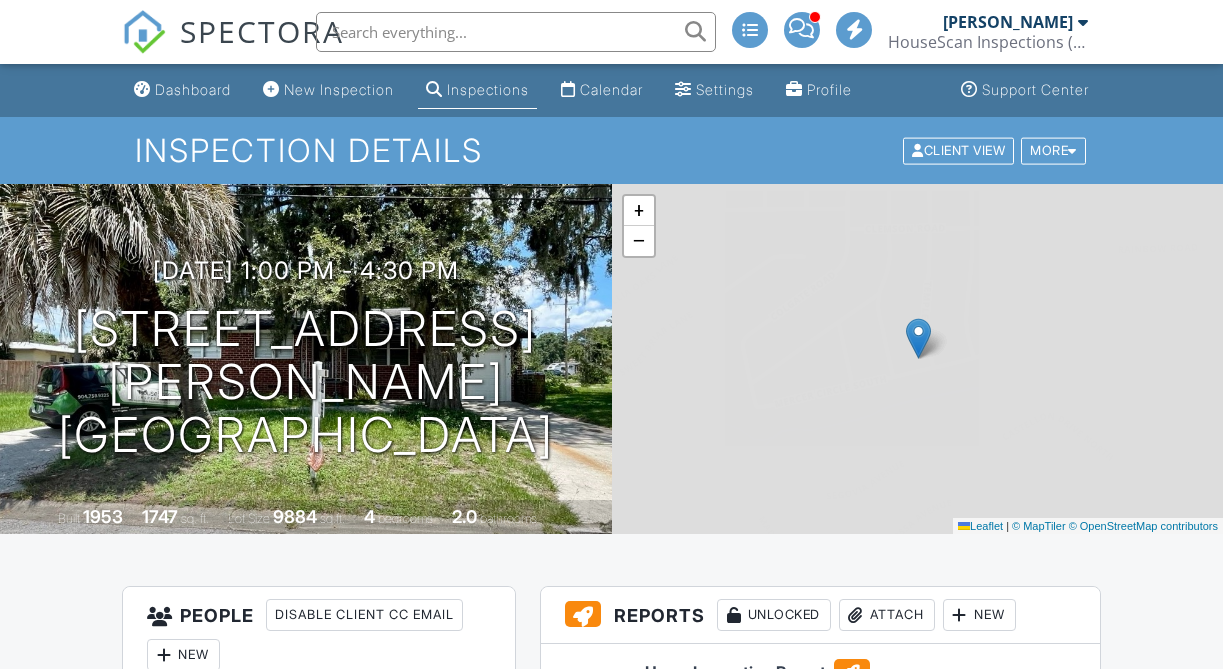 scroll, scrollTop: 0, scrollLeft: 0, axis: both 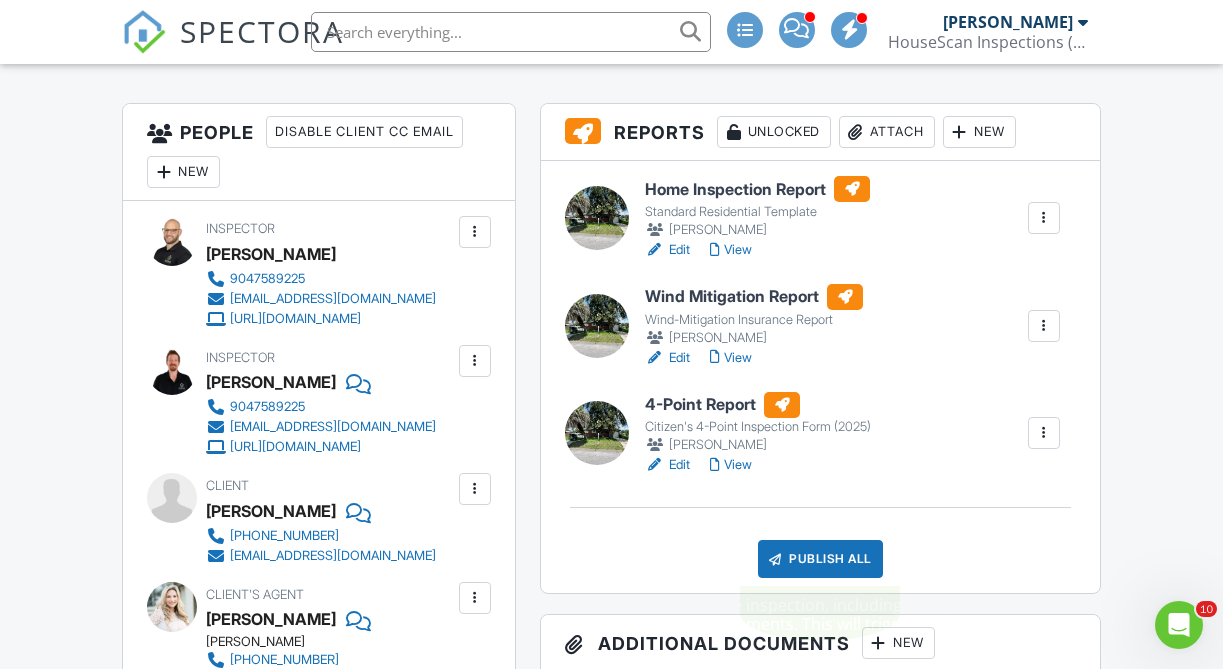 click on "Publish All" at bounding box center (820, 559) 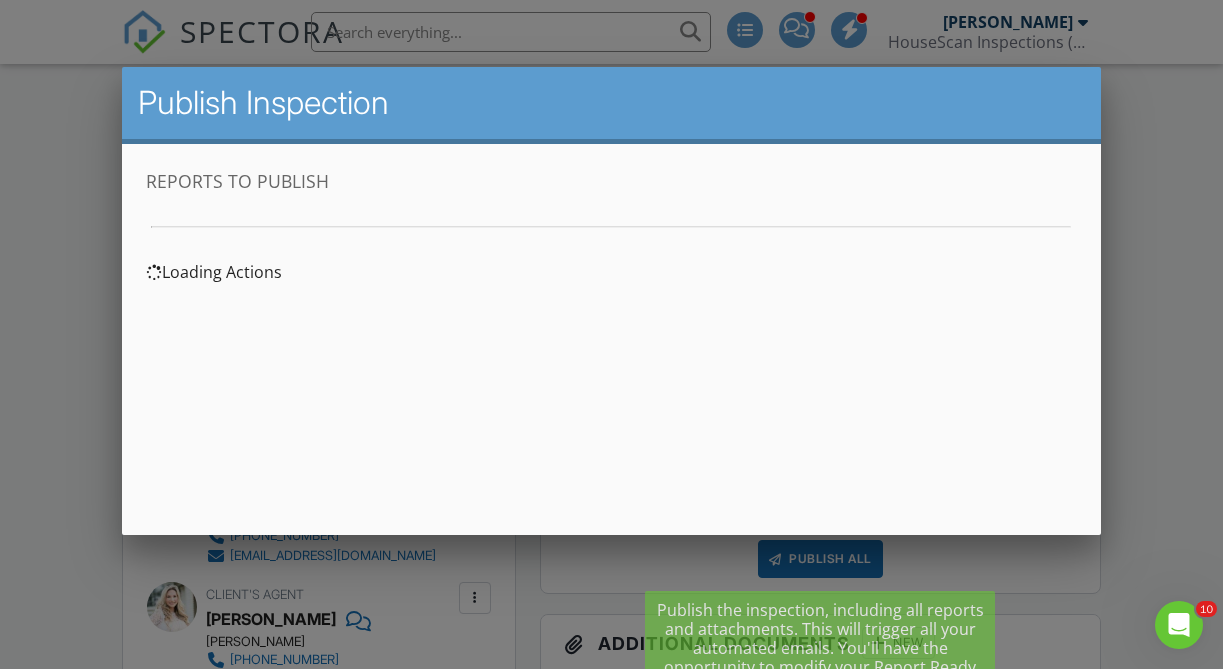 scroll, scrollTop: 0, scrollLeft: 0, axis: both 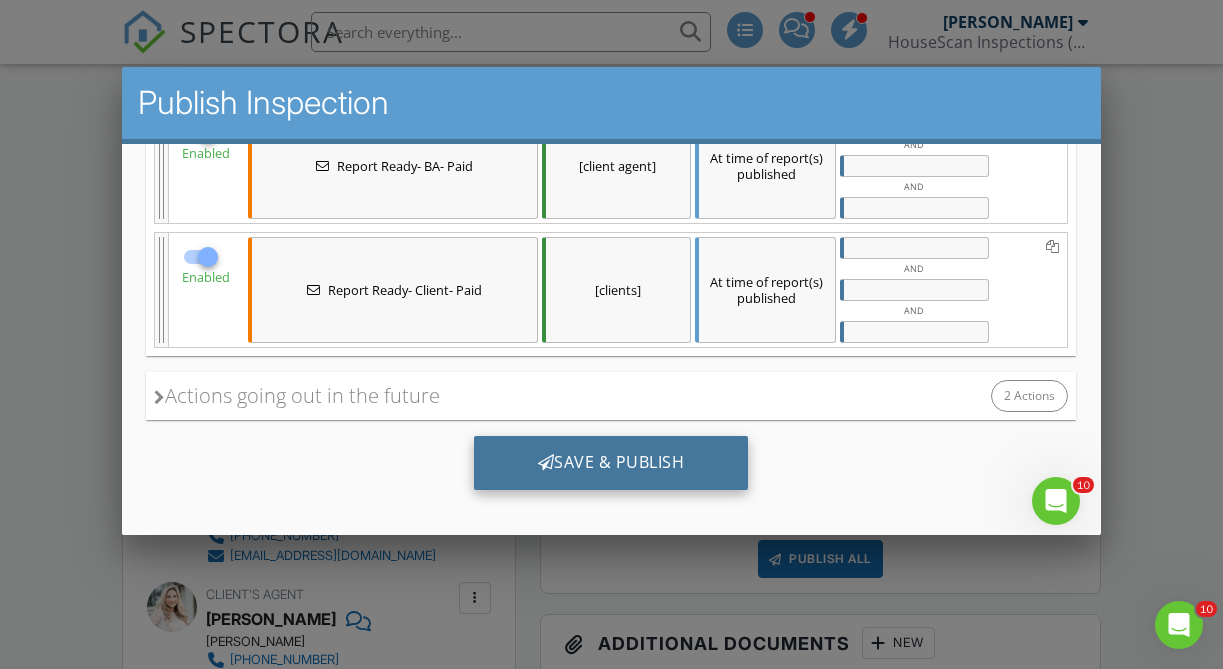 click on "Save & Publish" at bounding box center (611, 462) 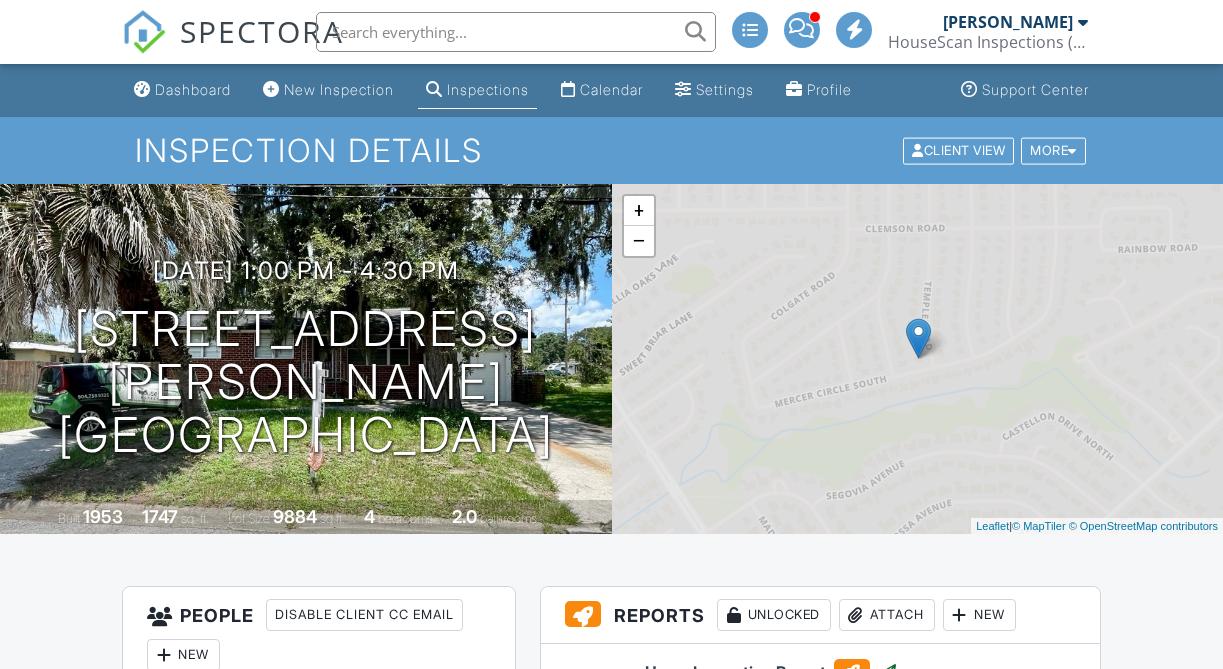scroll, scrollTop: 0, scrollLeft: 0, axis: both 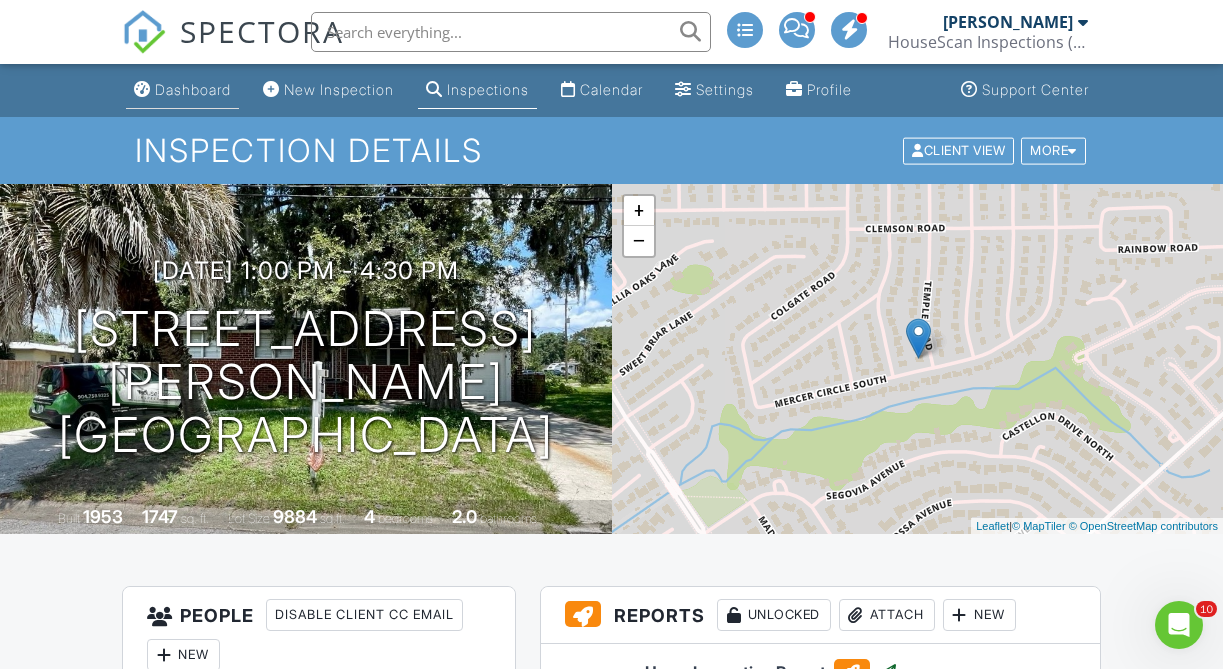 click on "Dashboard" at bounding box center [193, 89] 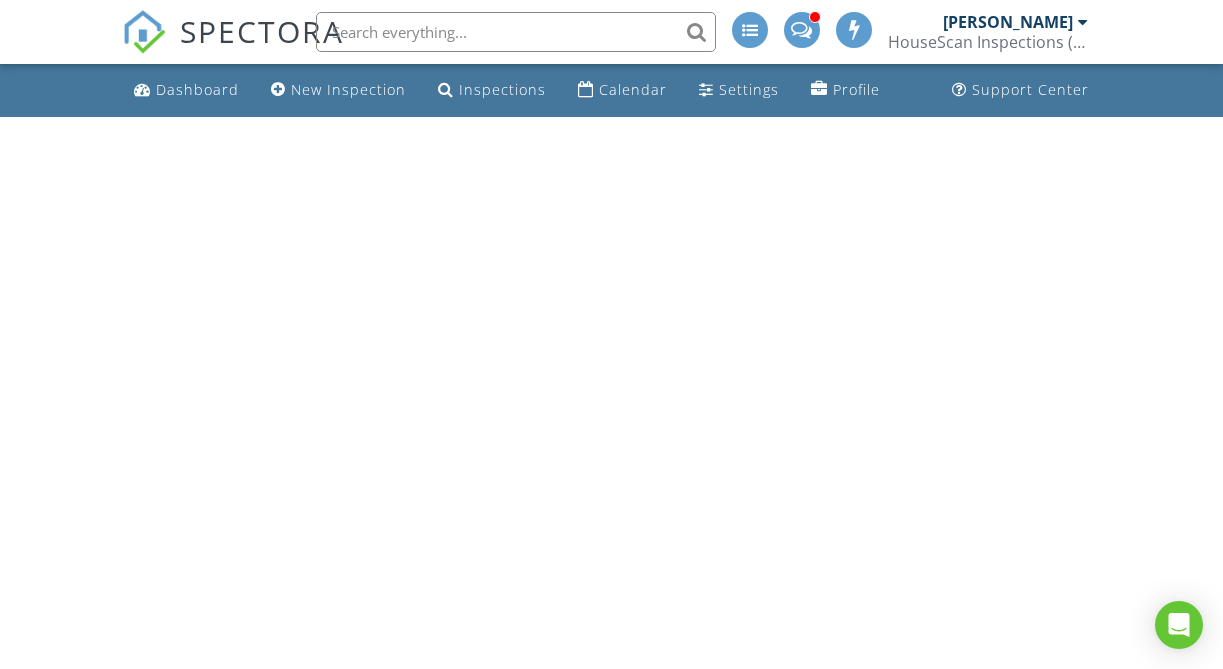 scroll, scrollTop: 0, scrollLeft: 0, axis: both 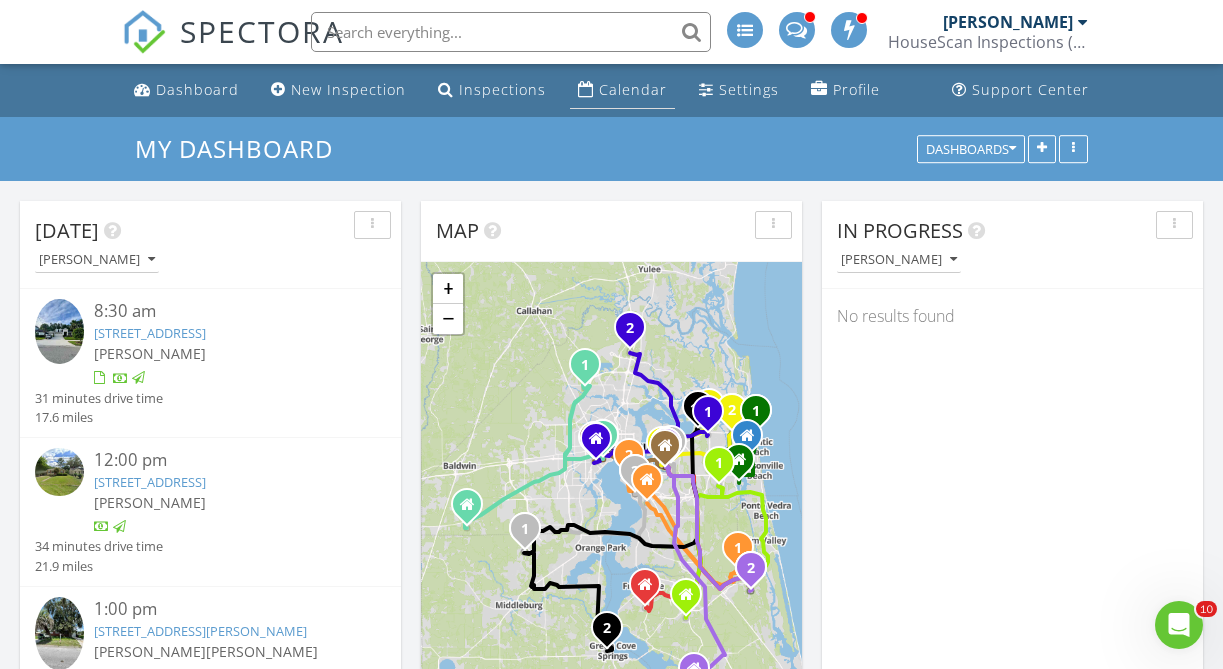 click on "Calendar" 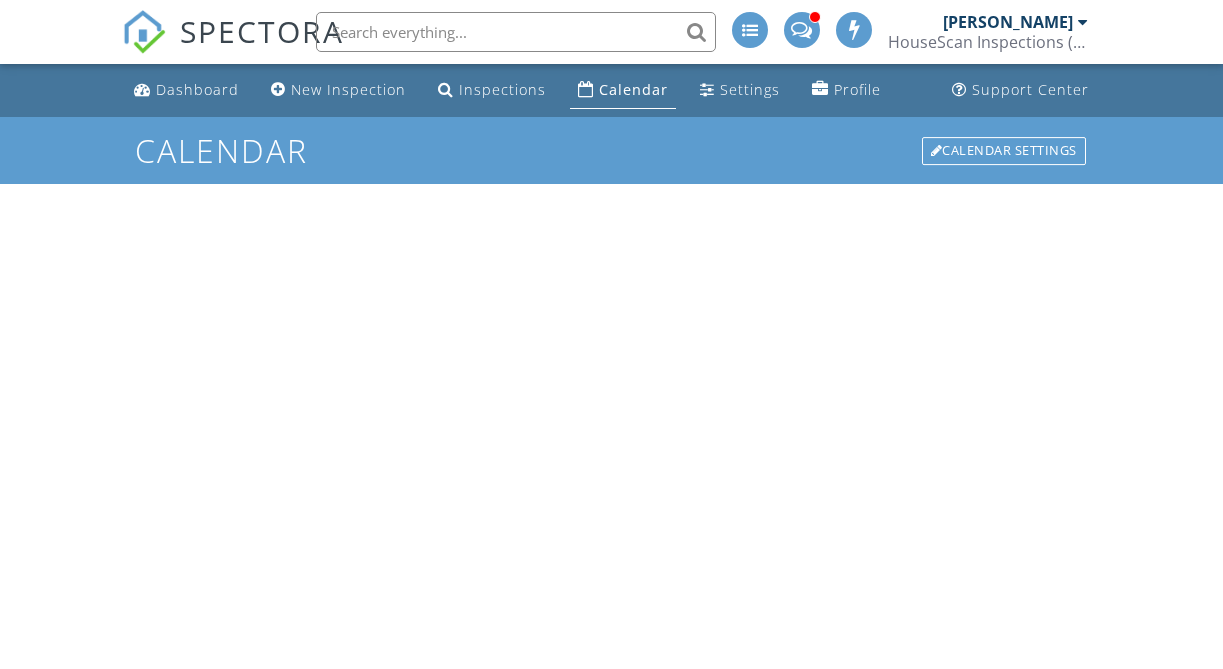 scroll, scrollTop: 0, scrollLeft: 0, axis: both 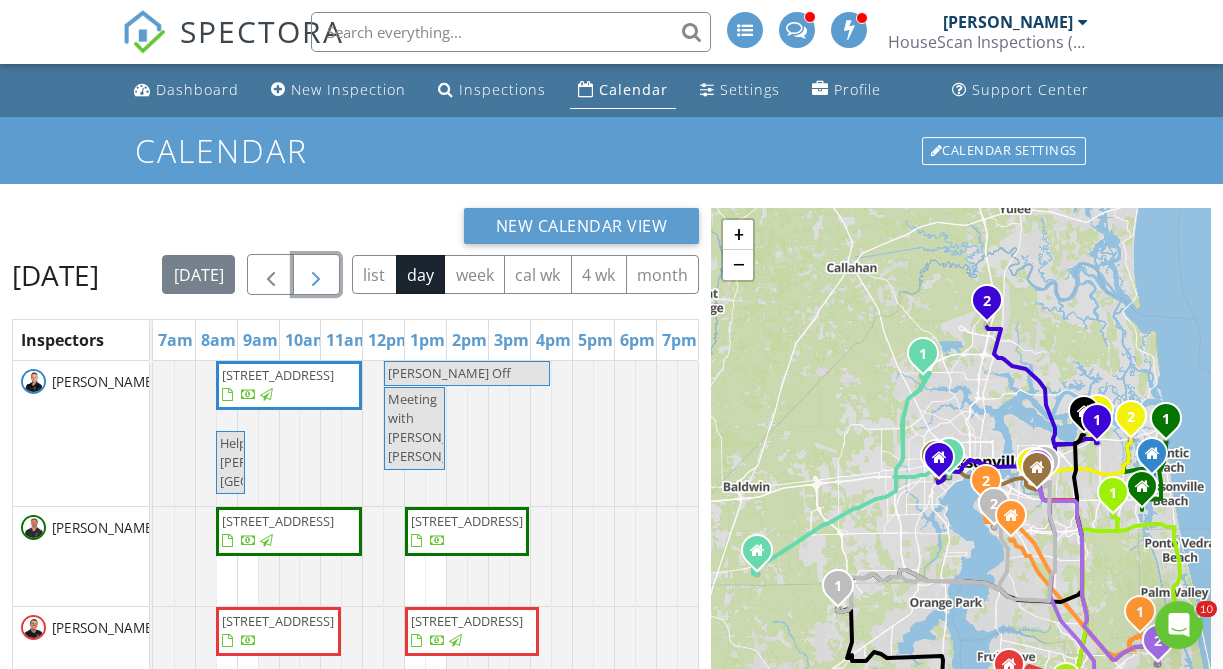 click at bounding box center [316, 275] 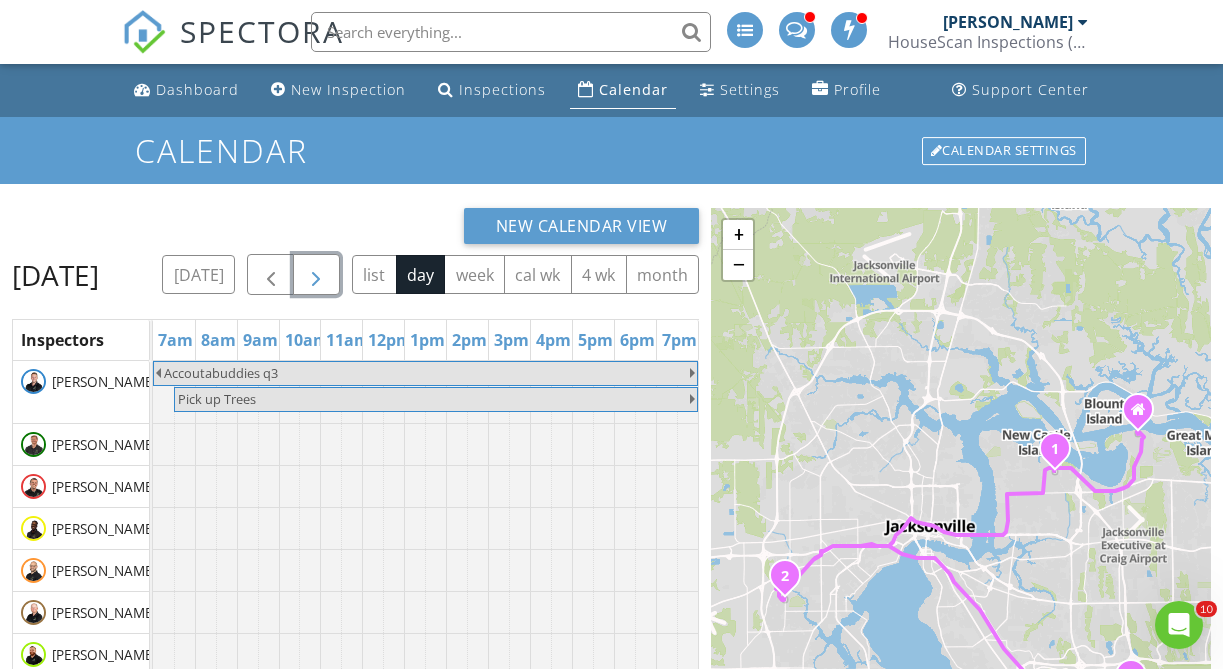 click at bounding box center (316, 275) 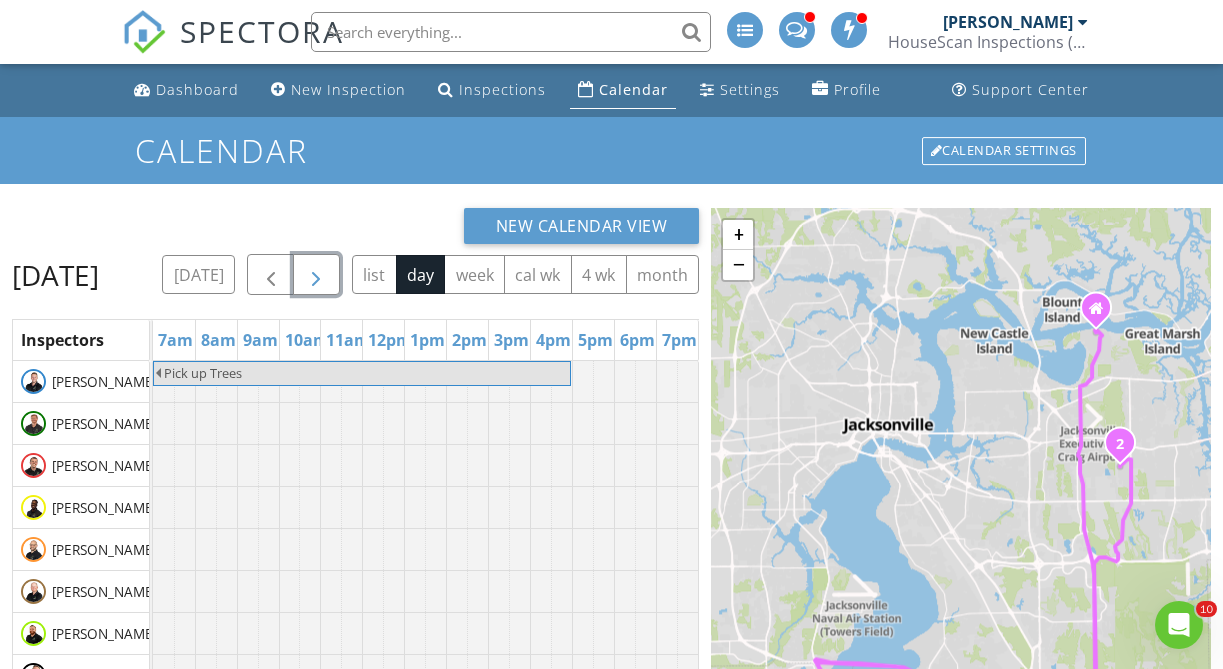 click at bounding box center [316, 275] 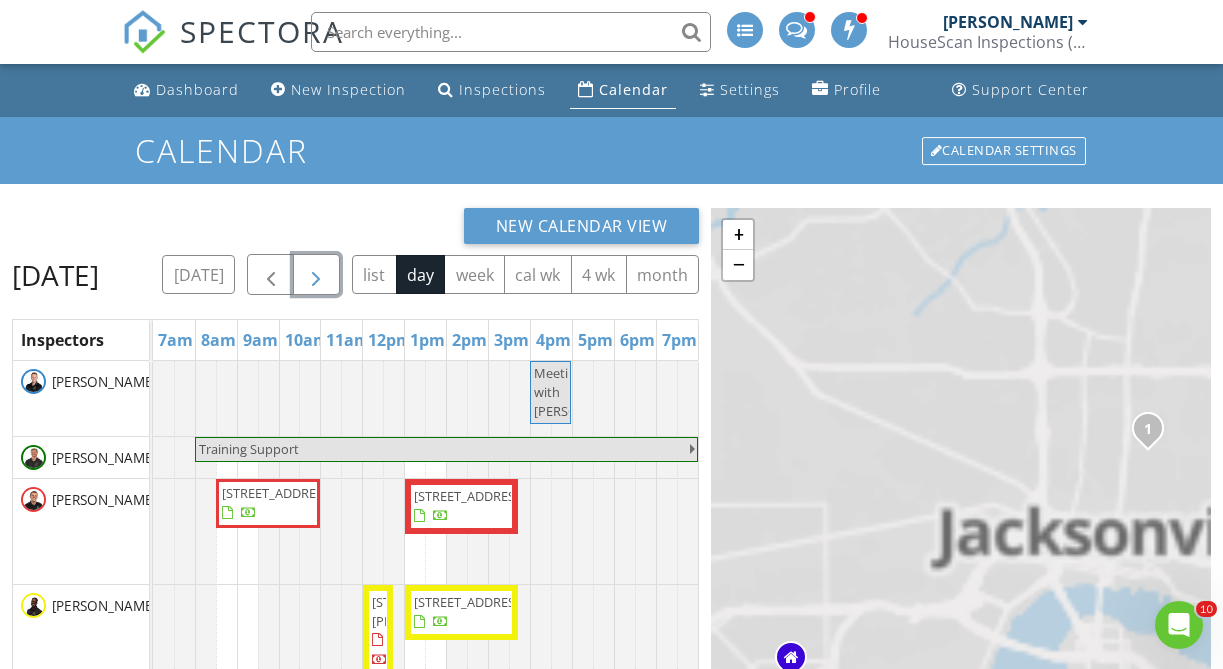 scroll, scrollTop: 31, scrollLeft: 0, axis: vertical 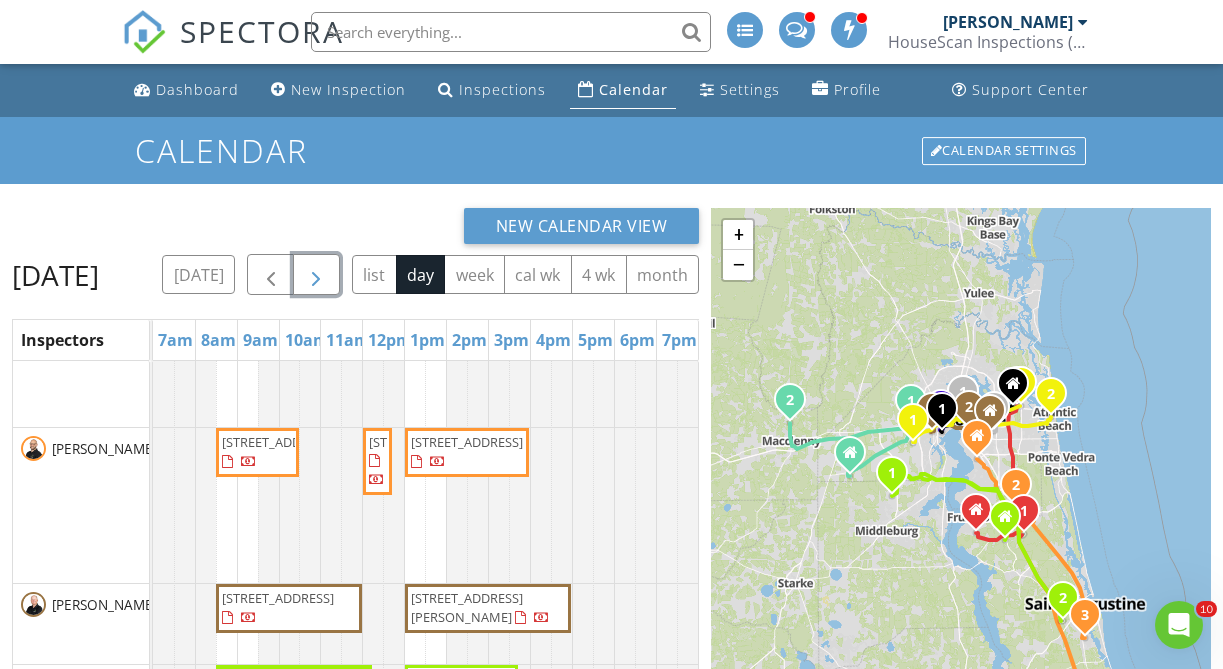 click at bounding box center [316, 274] 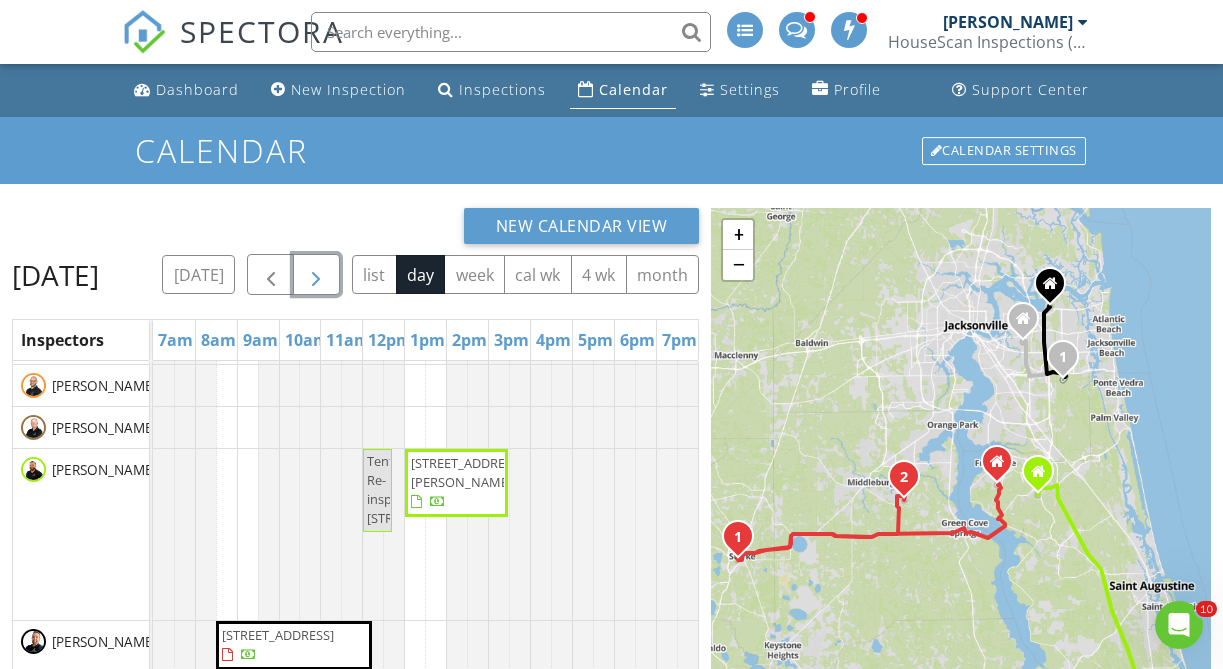 click at bounding box center (316, 275) 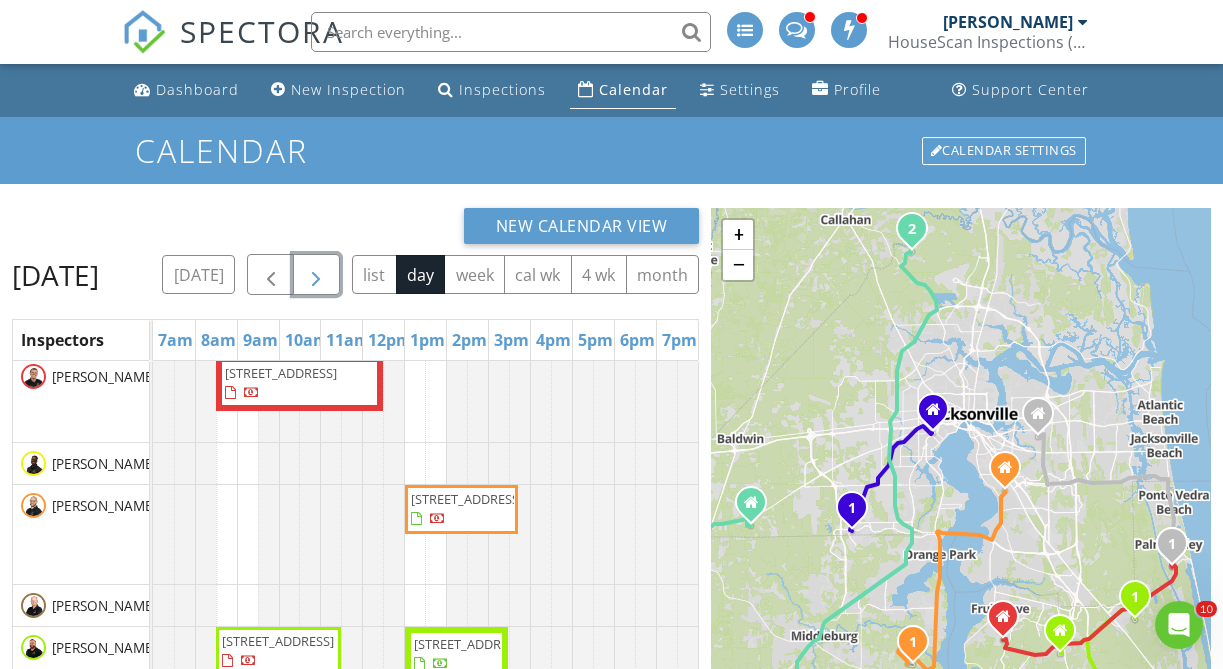 click at bounding box center (316, 275) 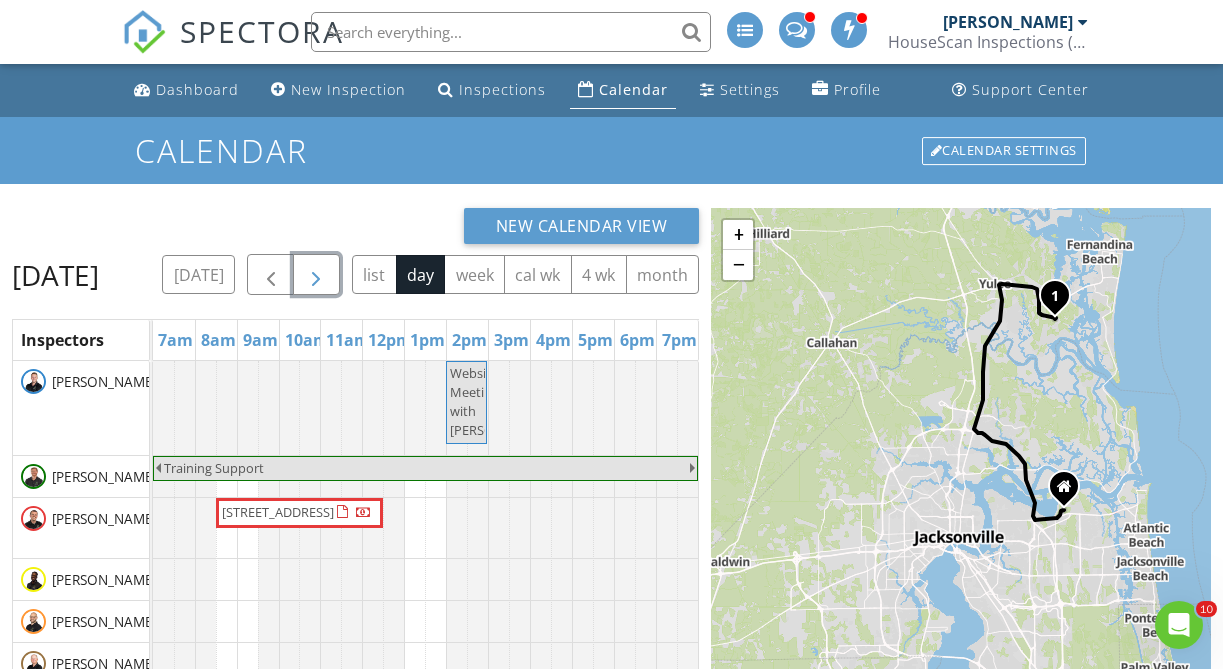 click at bounding box center [316, 275] 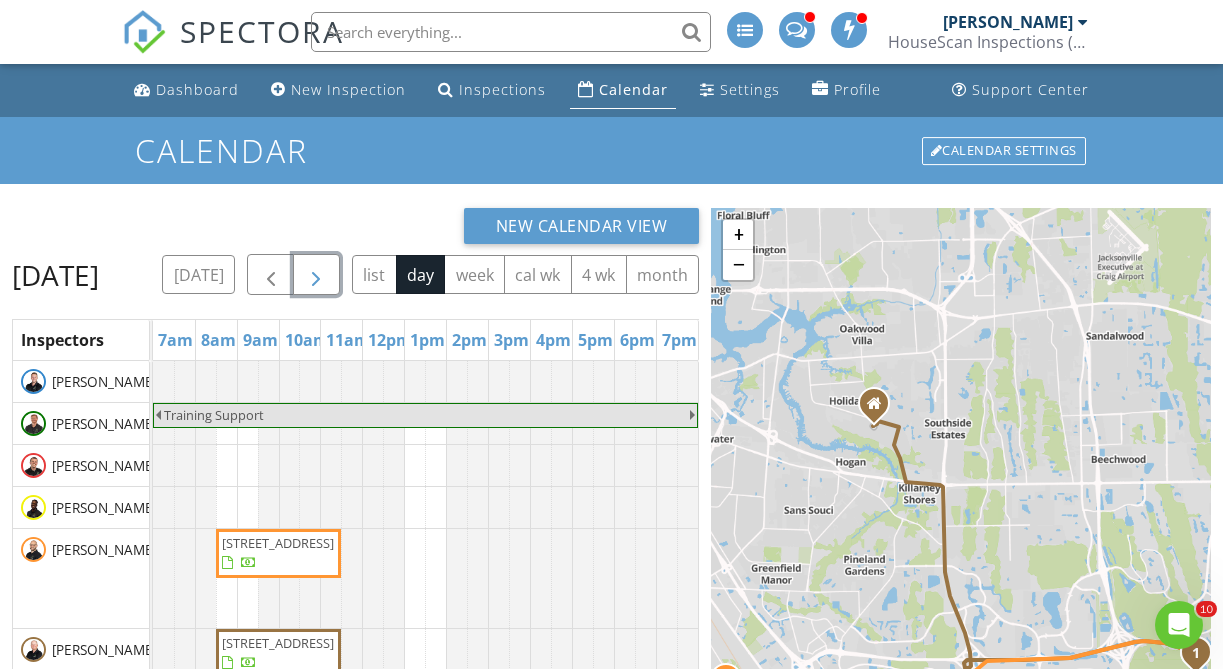 click at bounding box center (316, 275) 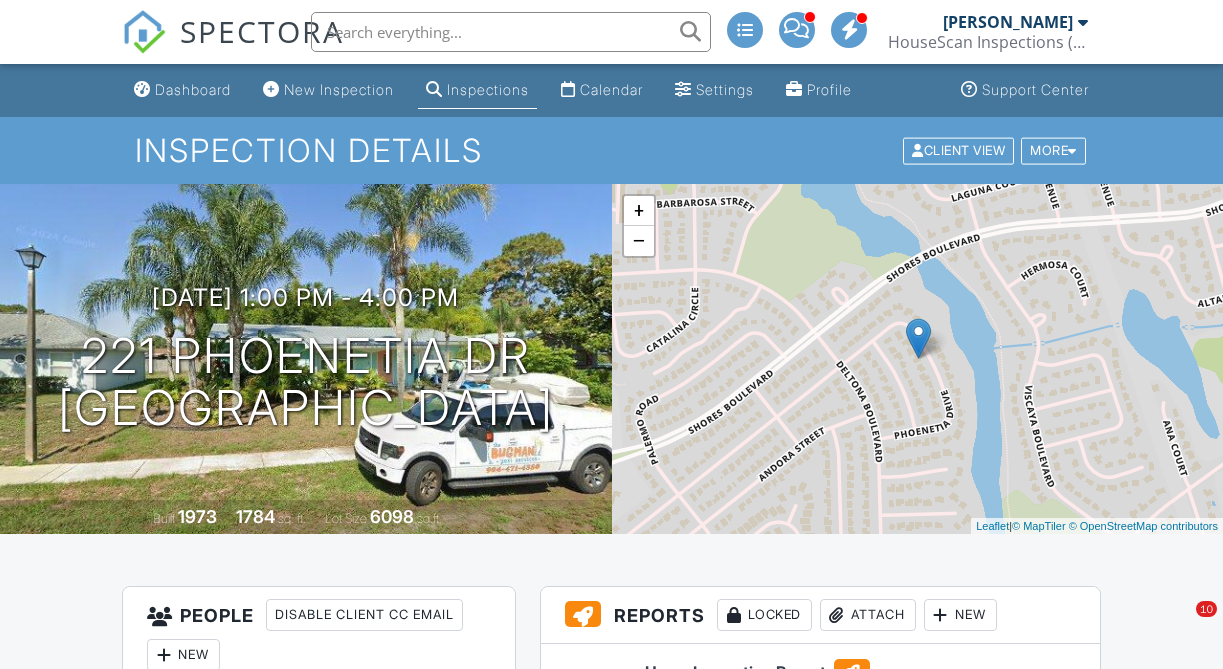 scroll, scrollTop: 0, scrollLeft: 0, axis: both 